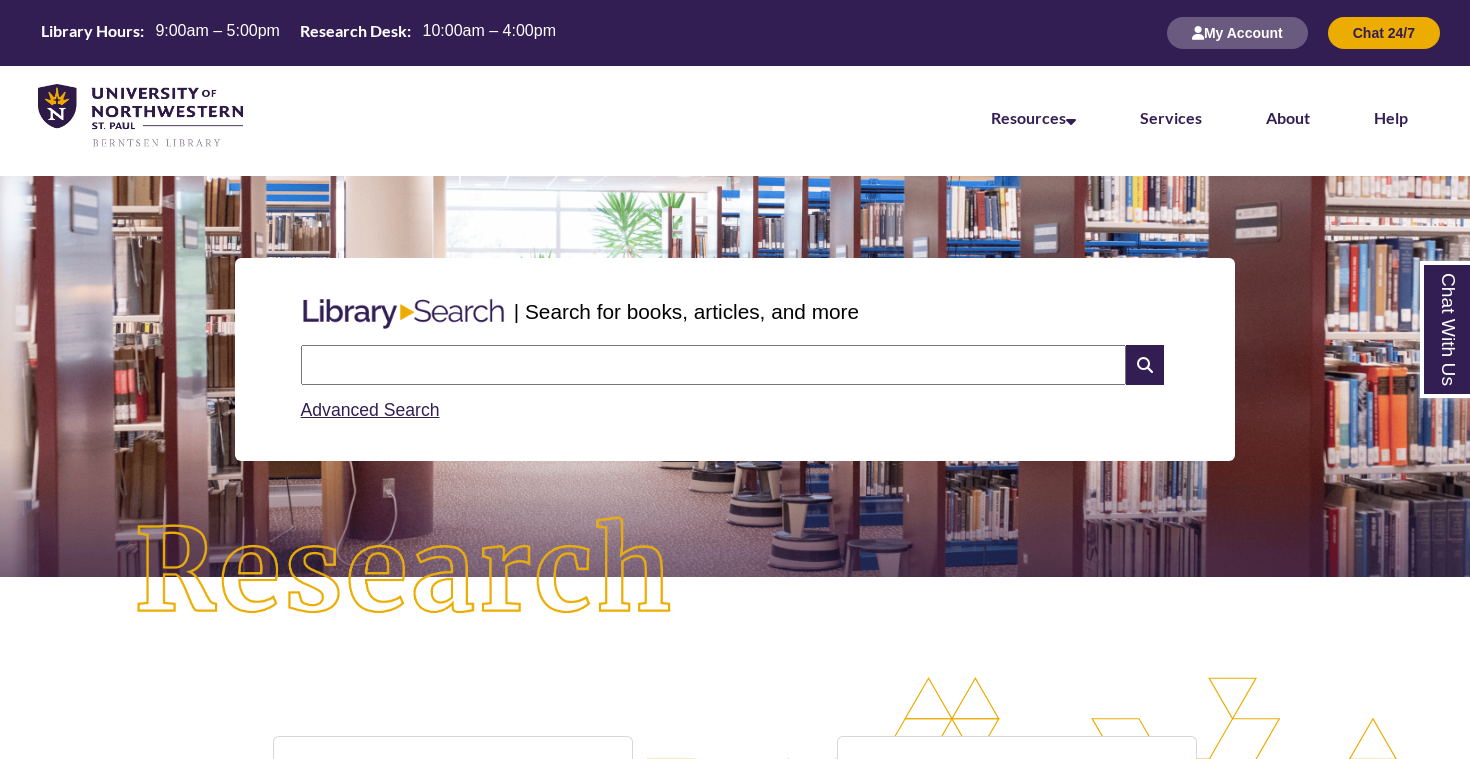 scroll, scrollTop: 0, scrollLeft: 0, axis: both 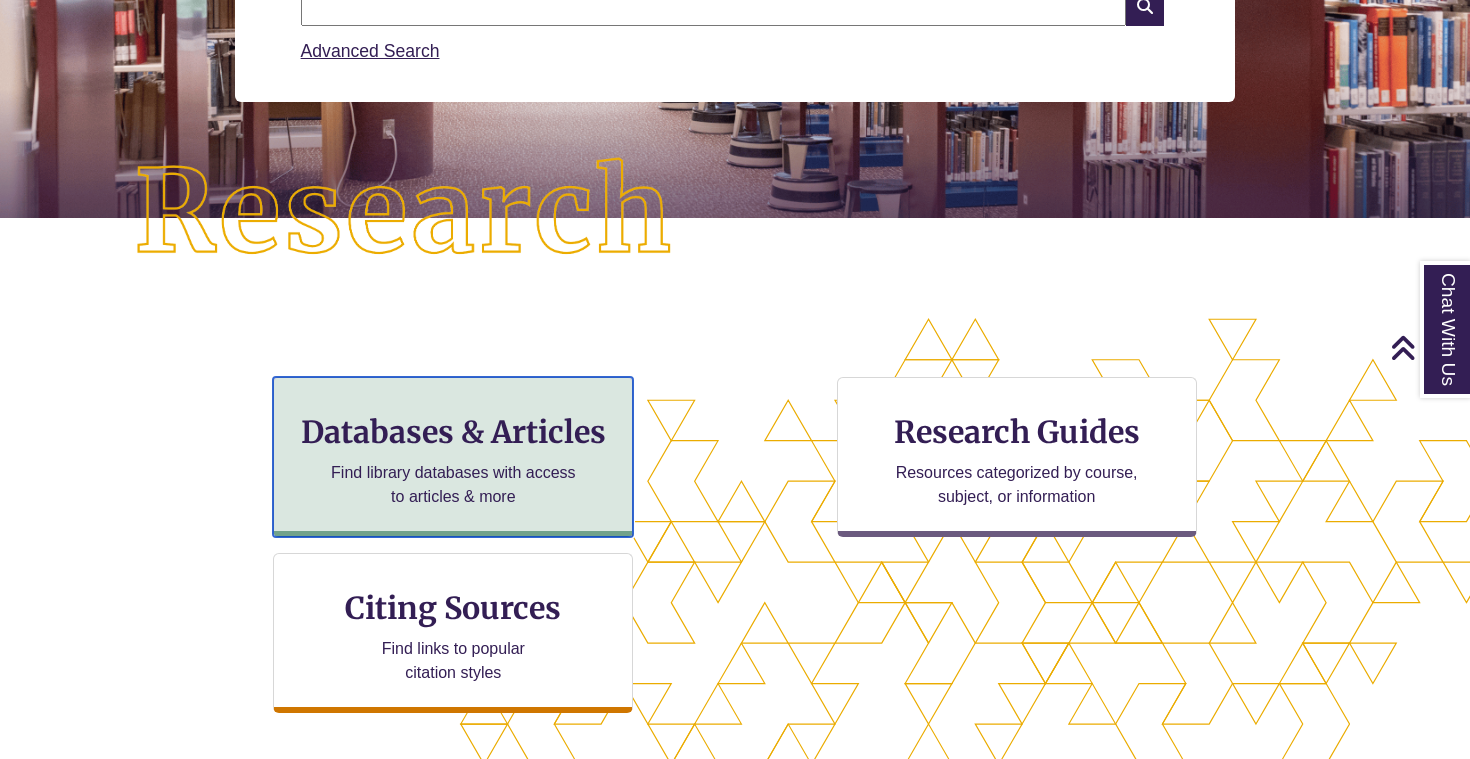 click on "Databases & Articles
Find library databases with access to articles & more" at bounding box center [453, 457] 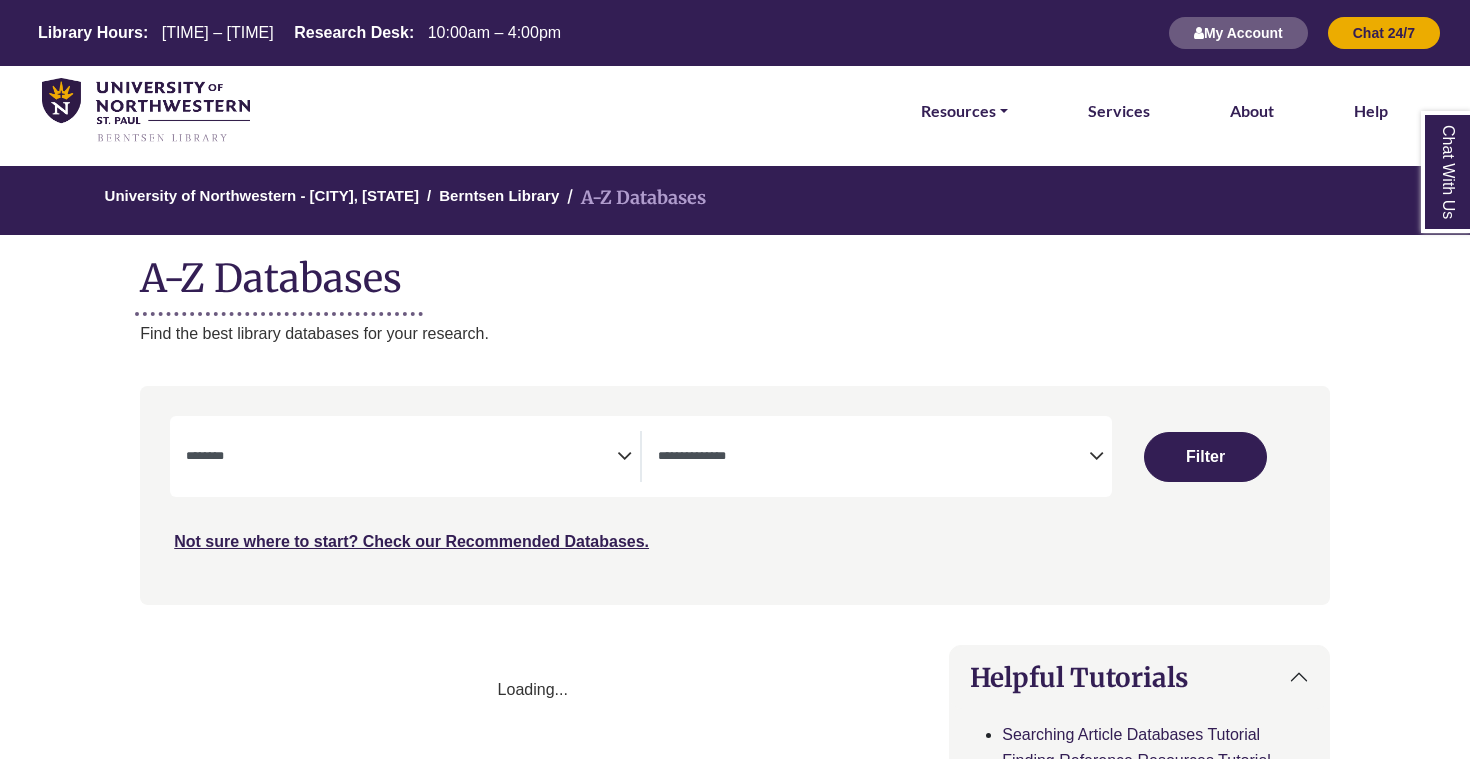 select 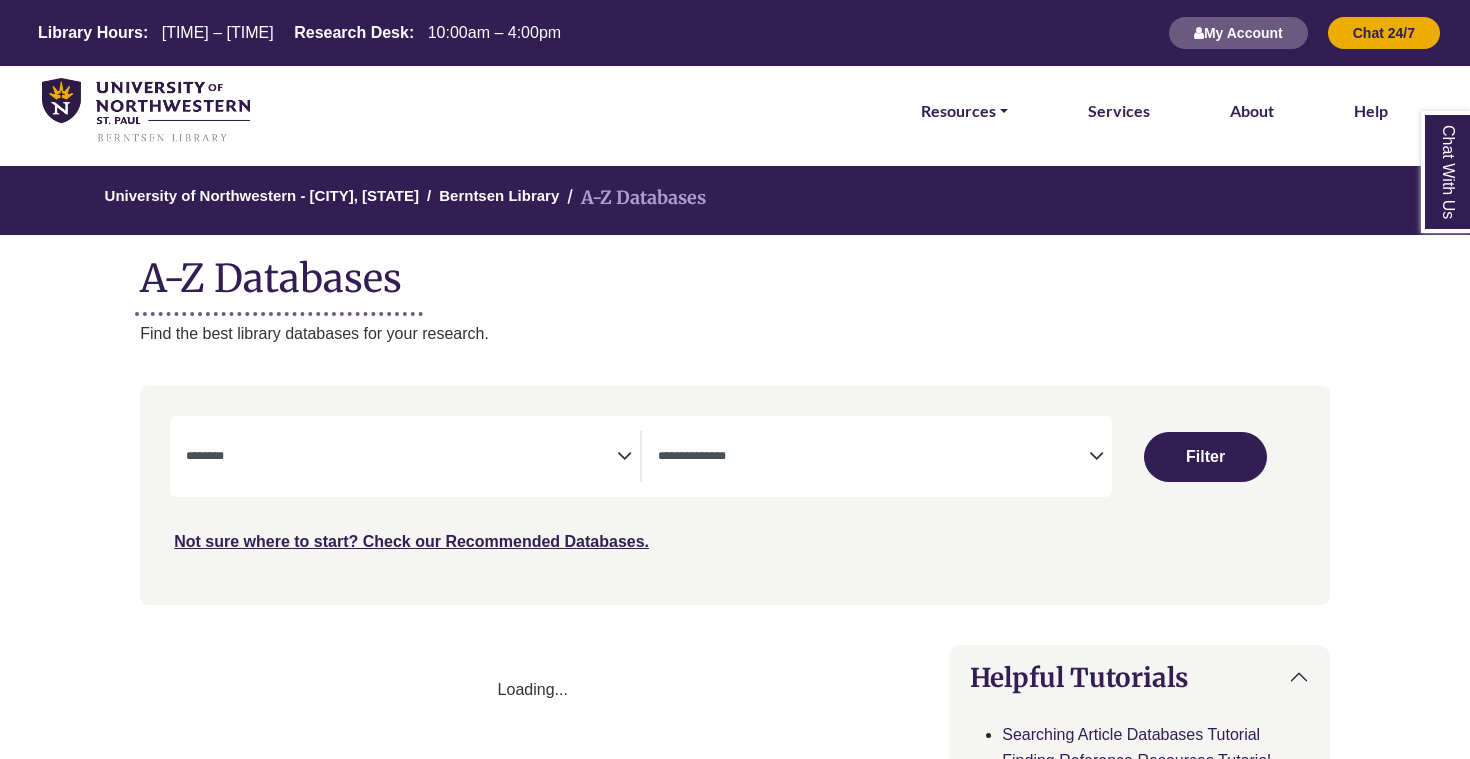 scroll, scrollTop: 0, scrollLeft: 0, axis: both 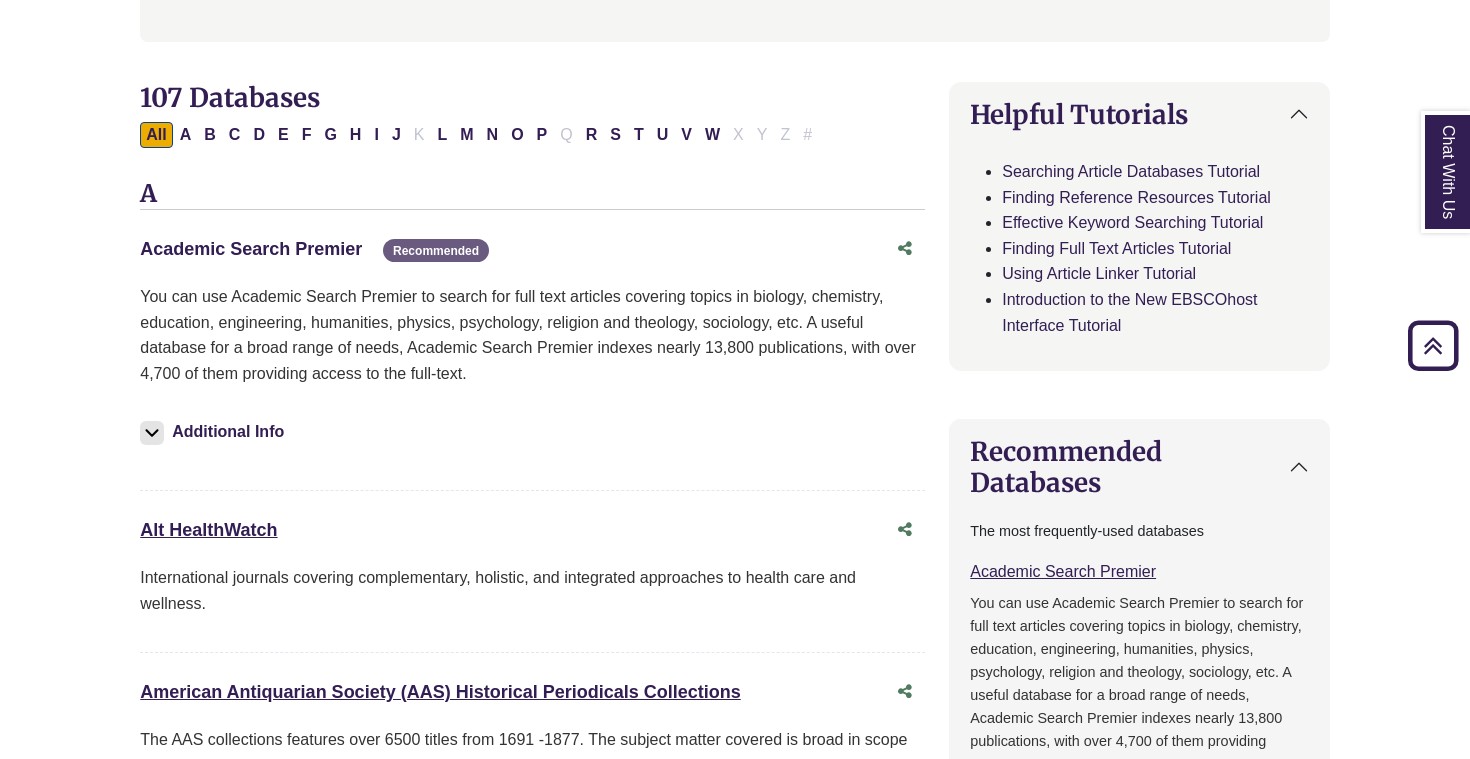 click on "Academic Search Premier This link opens in a new window" at bounding box center [251, 249] 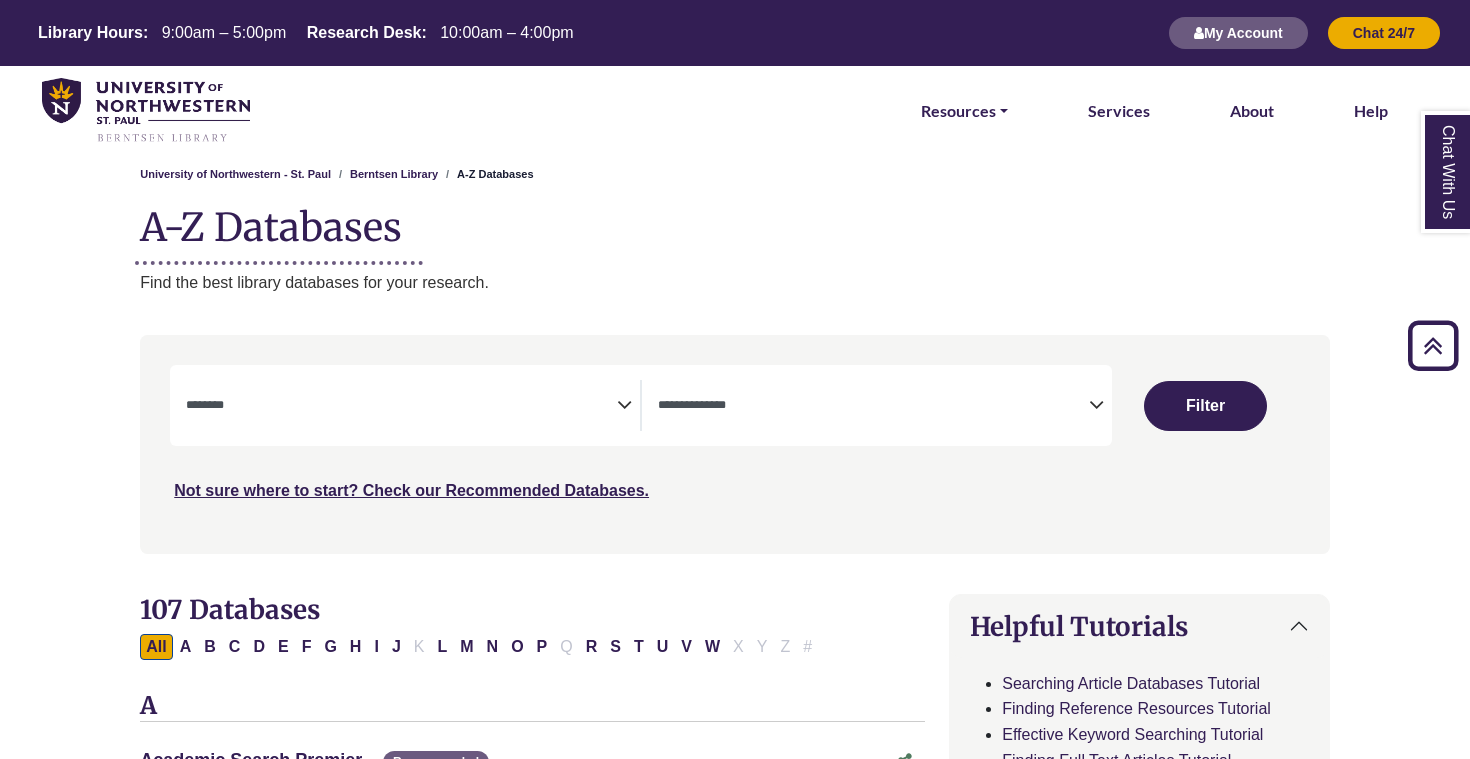 select 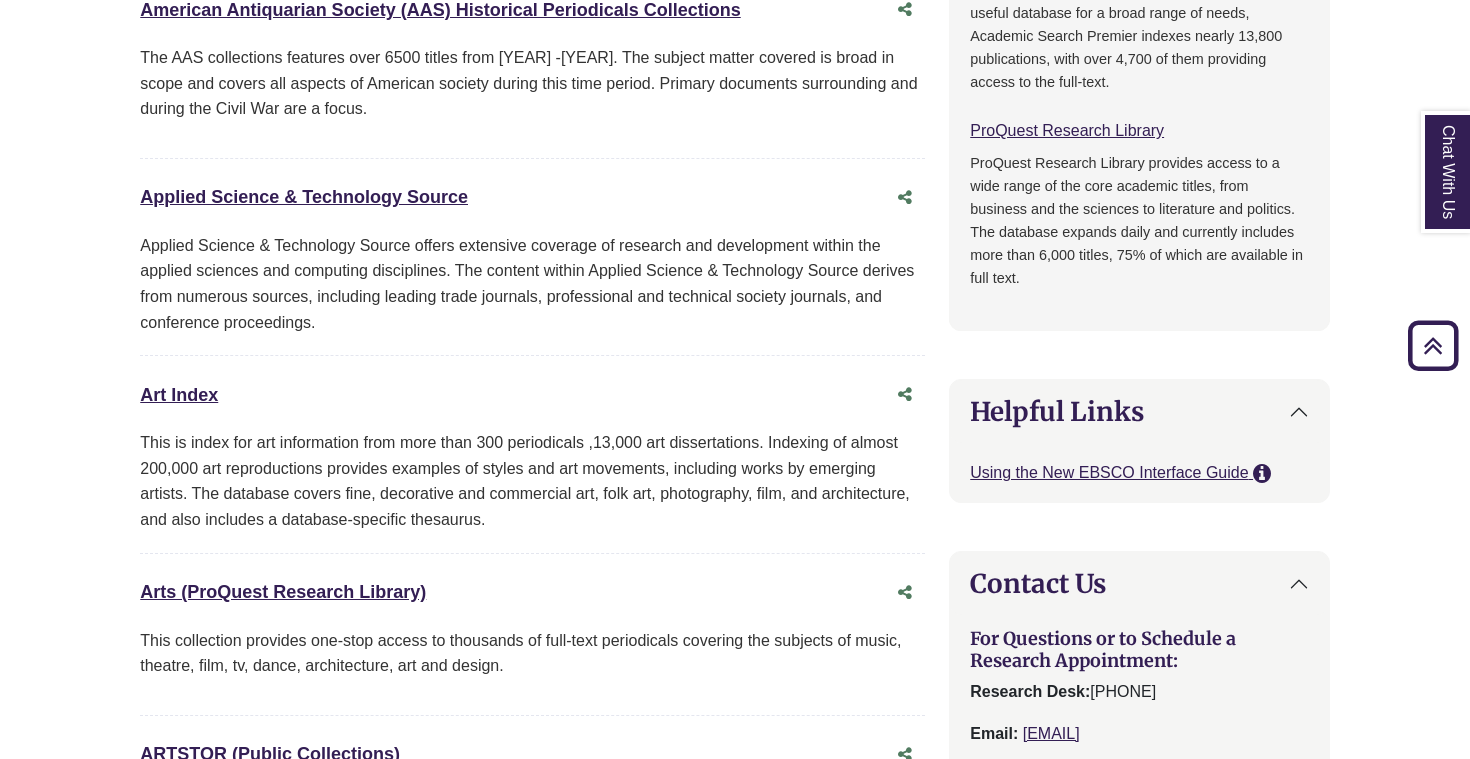 scroll, scrollTop: 1202, scrollLeft: 0, axis: vertical 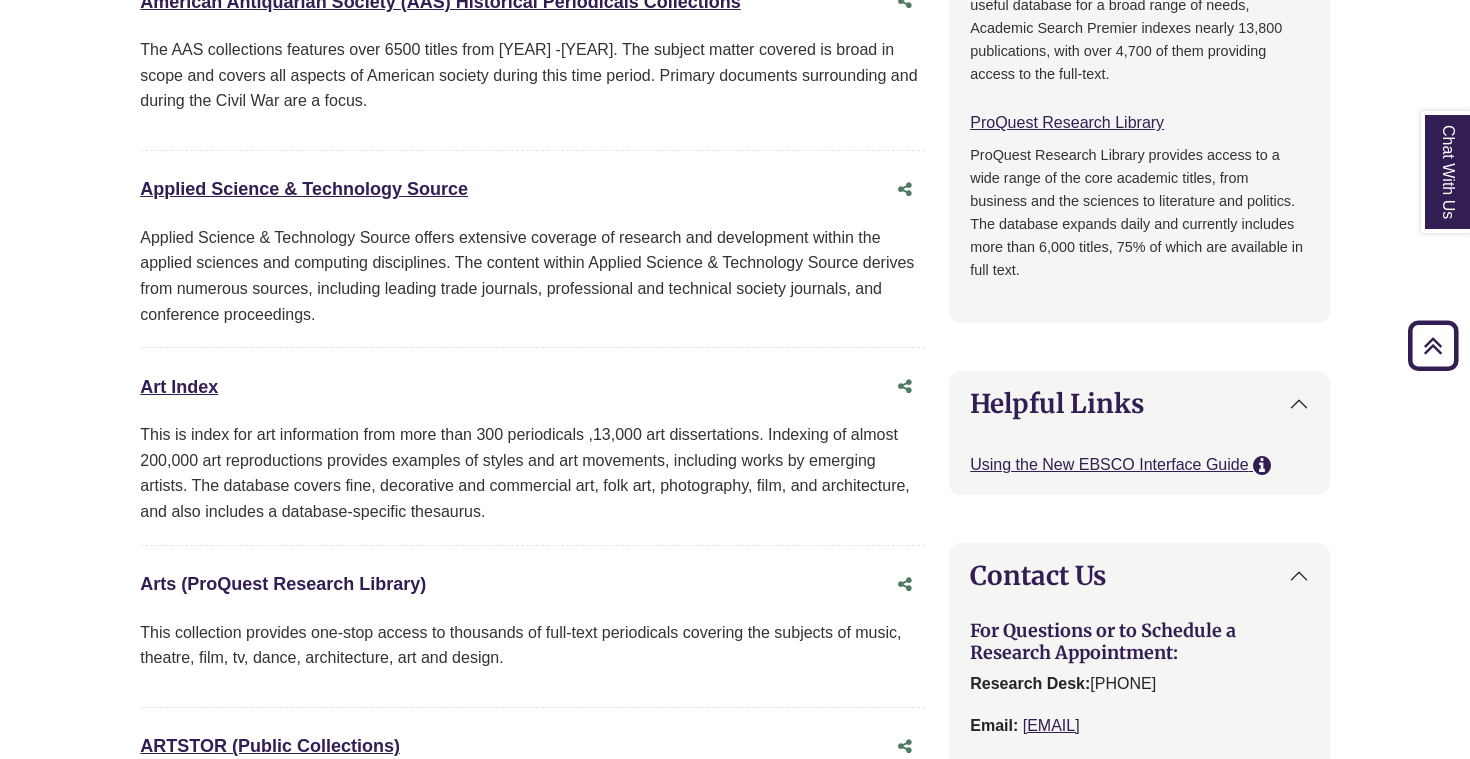 click on "Arts (ProQuest Research Library) This link opens in a new window" at bounding box center [283, 584] 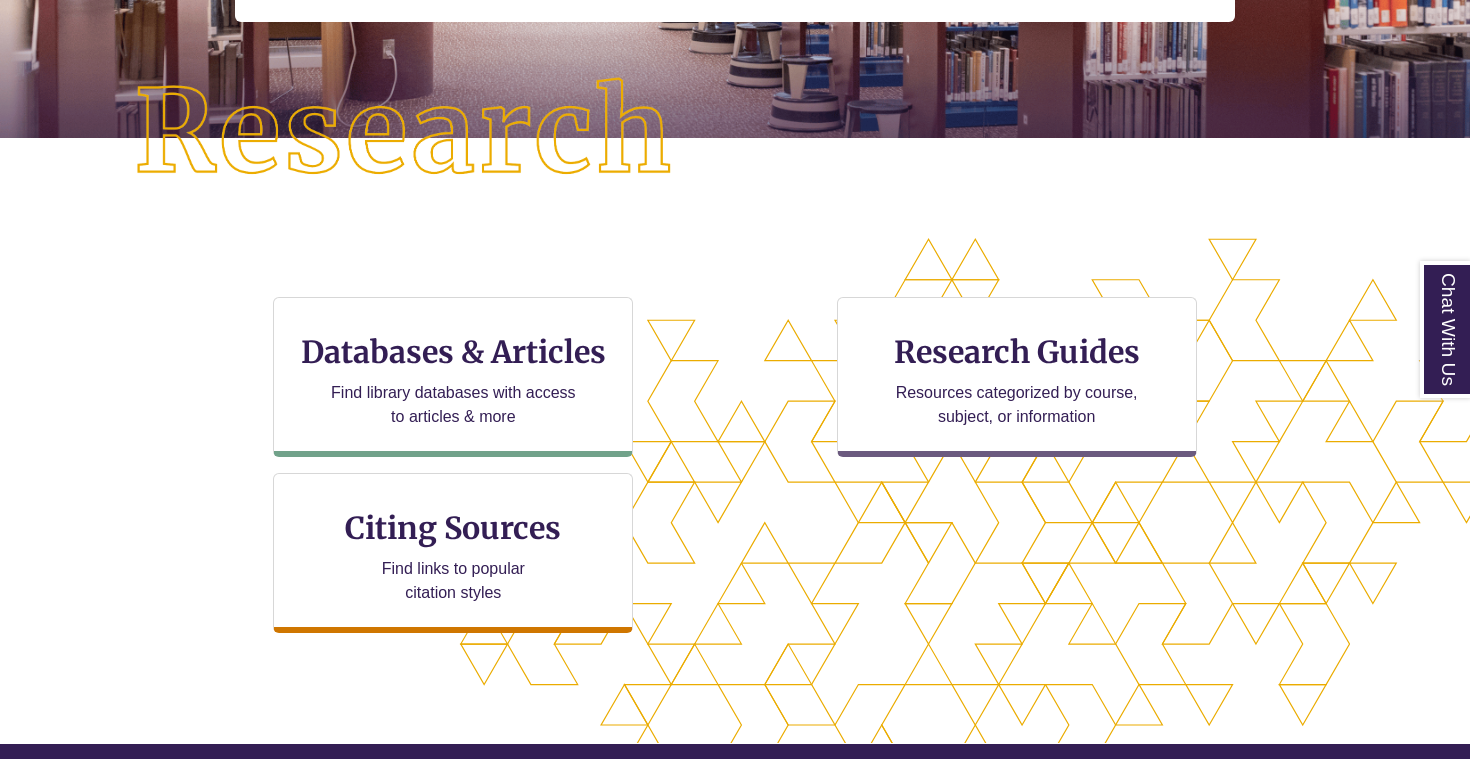 scroll, scrollTop: 439, scrollLeft: 0, axis: vertical 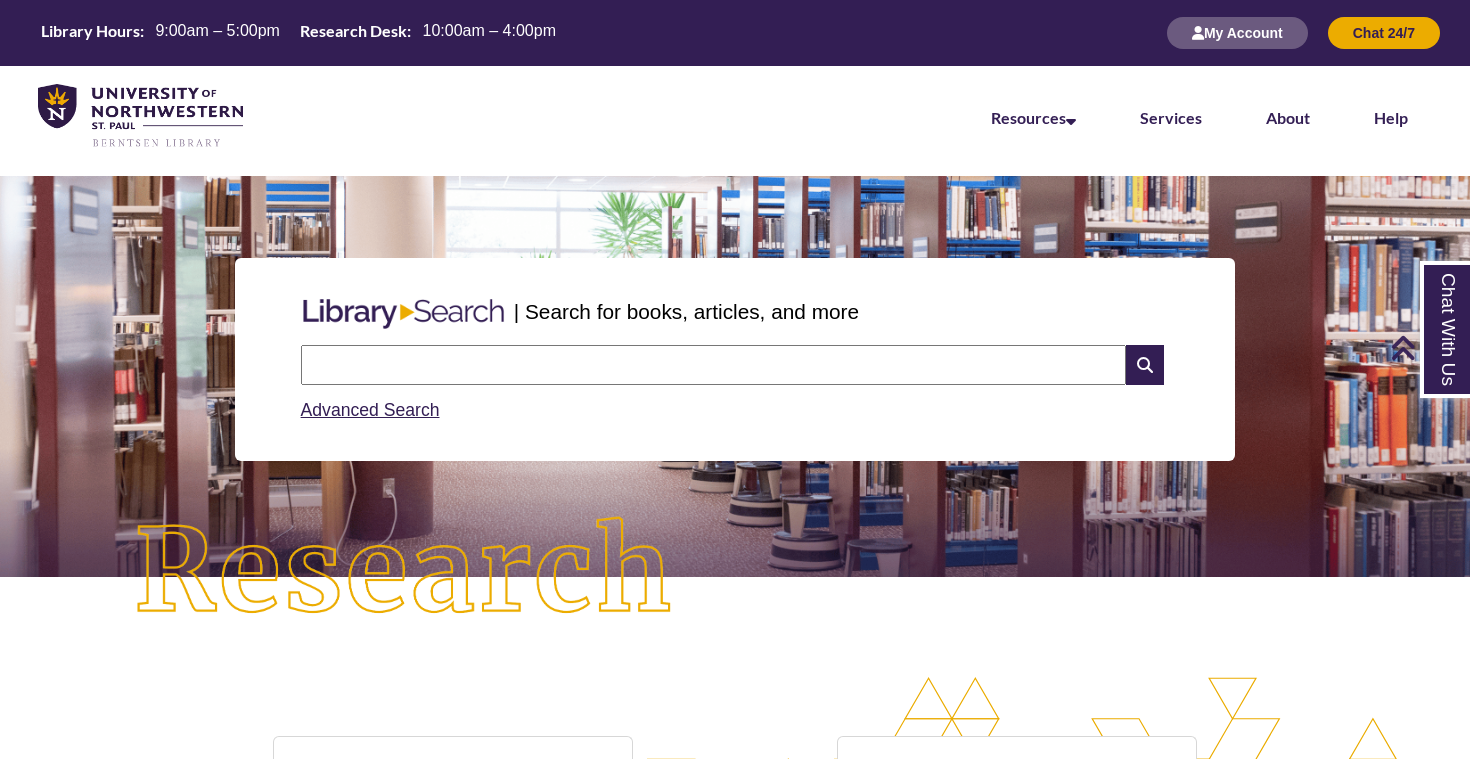 click at bounding box center (713, 365) 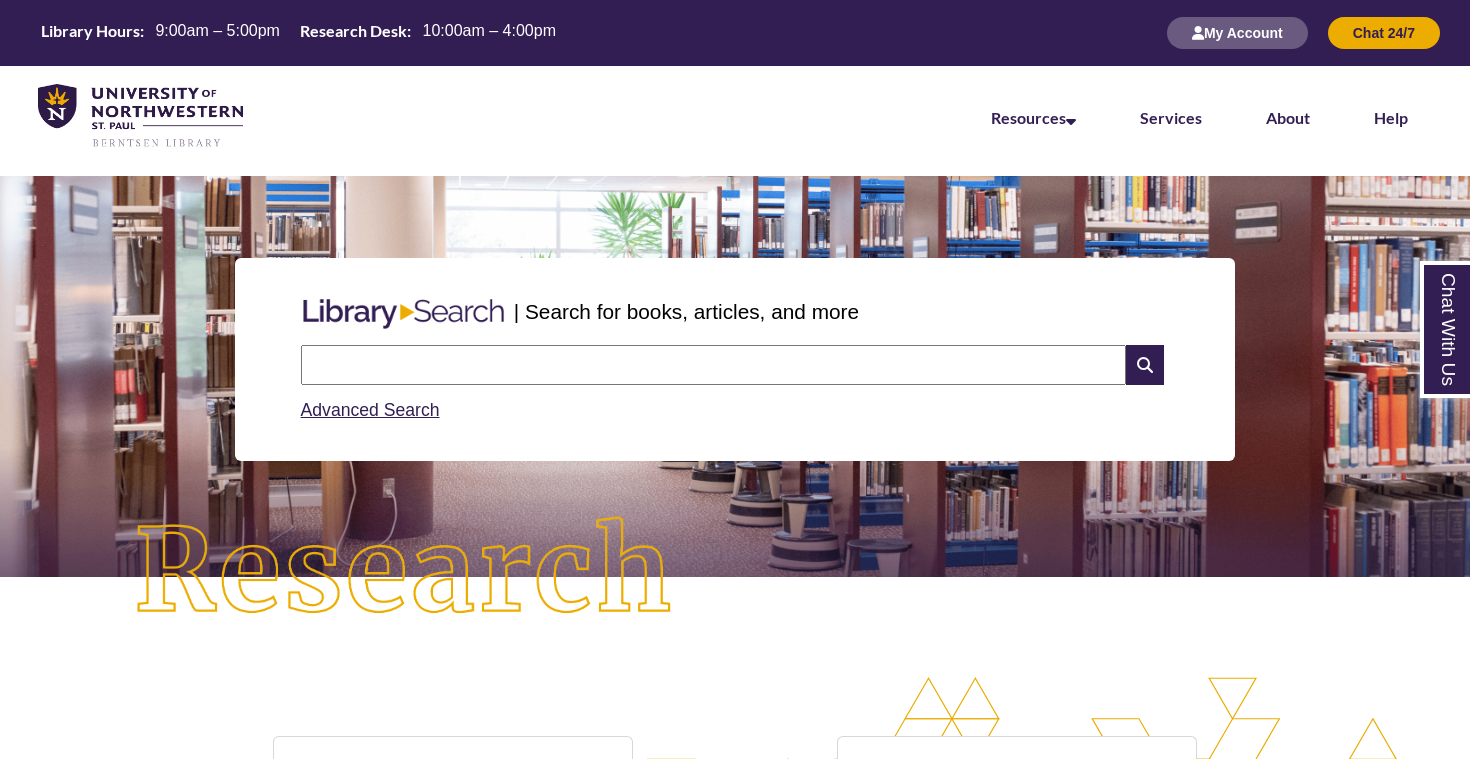 type on "*" 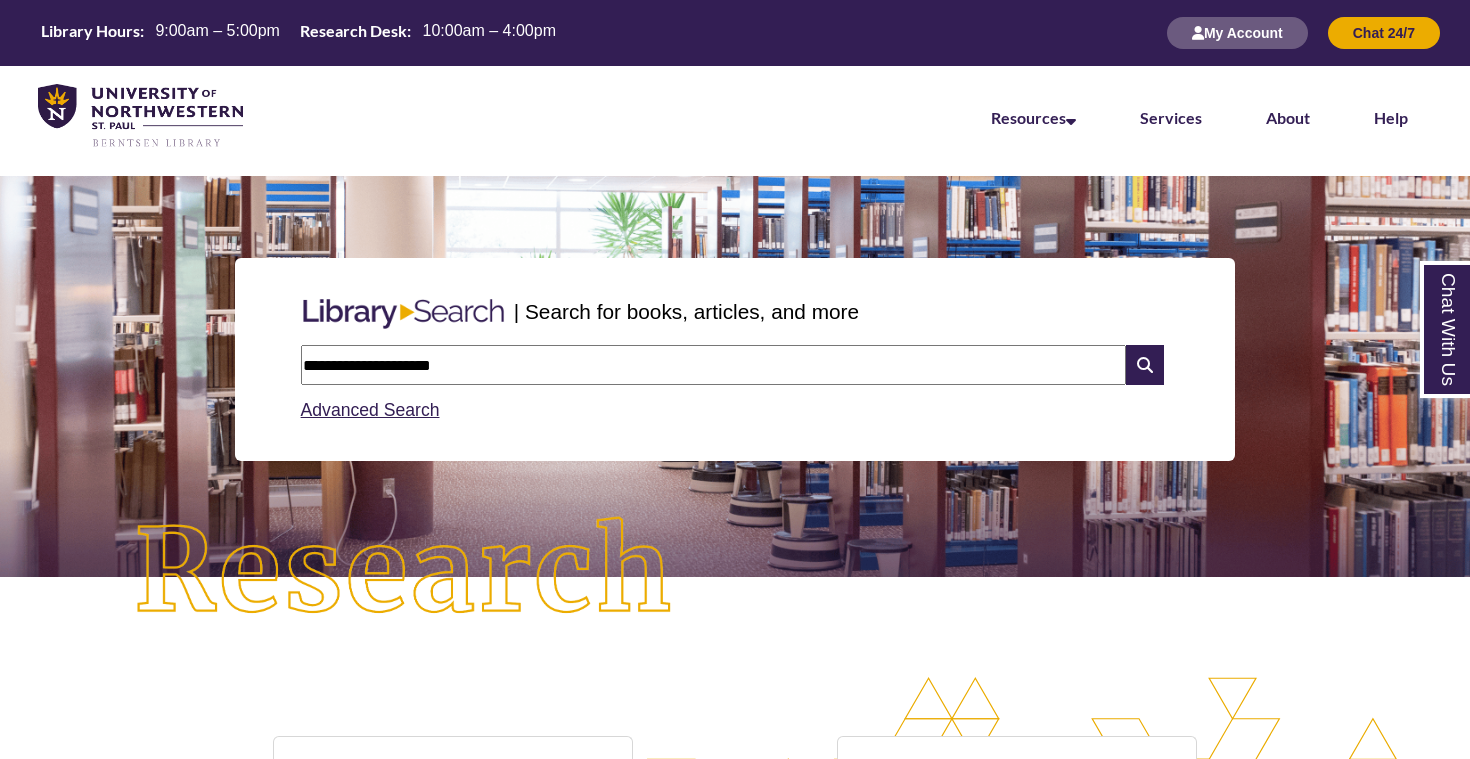 type on "**********" 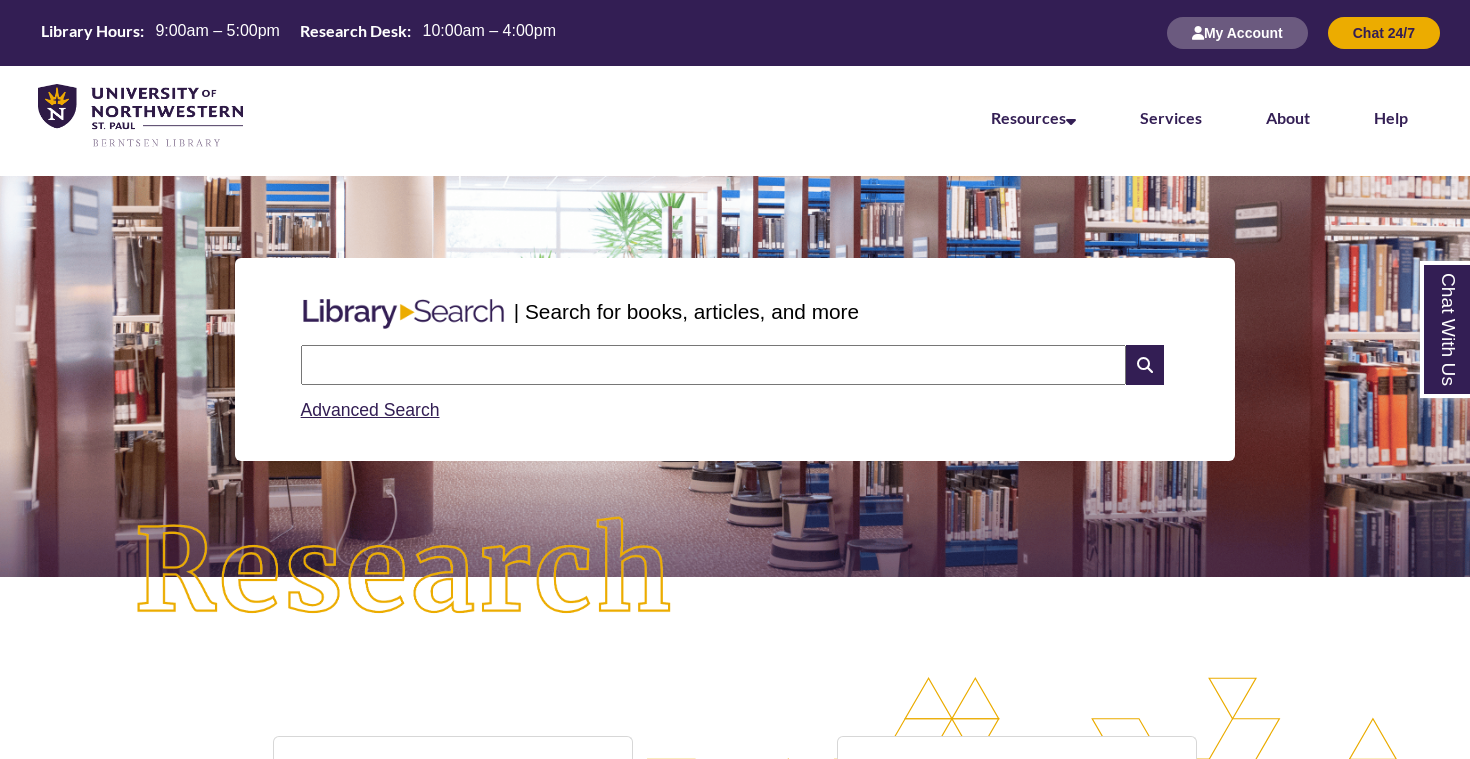 scroll, scrollTop: 0, scrollLeft: 0, axis: both 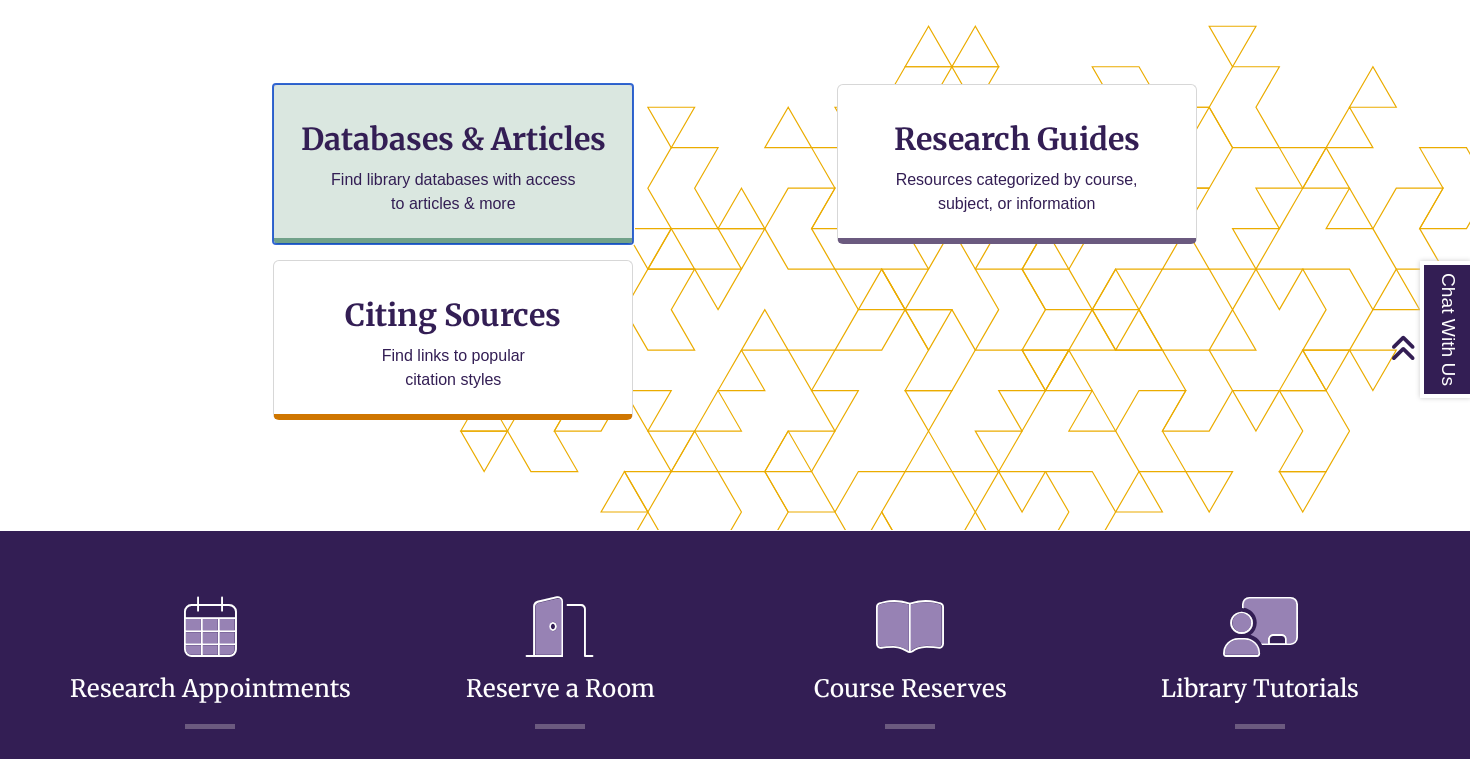 click on "Find library databases with access to articles & more" at bounding box center [453, 192] 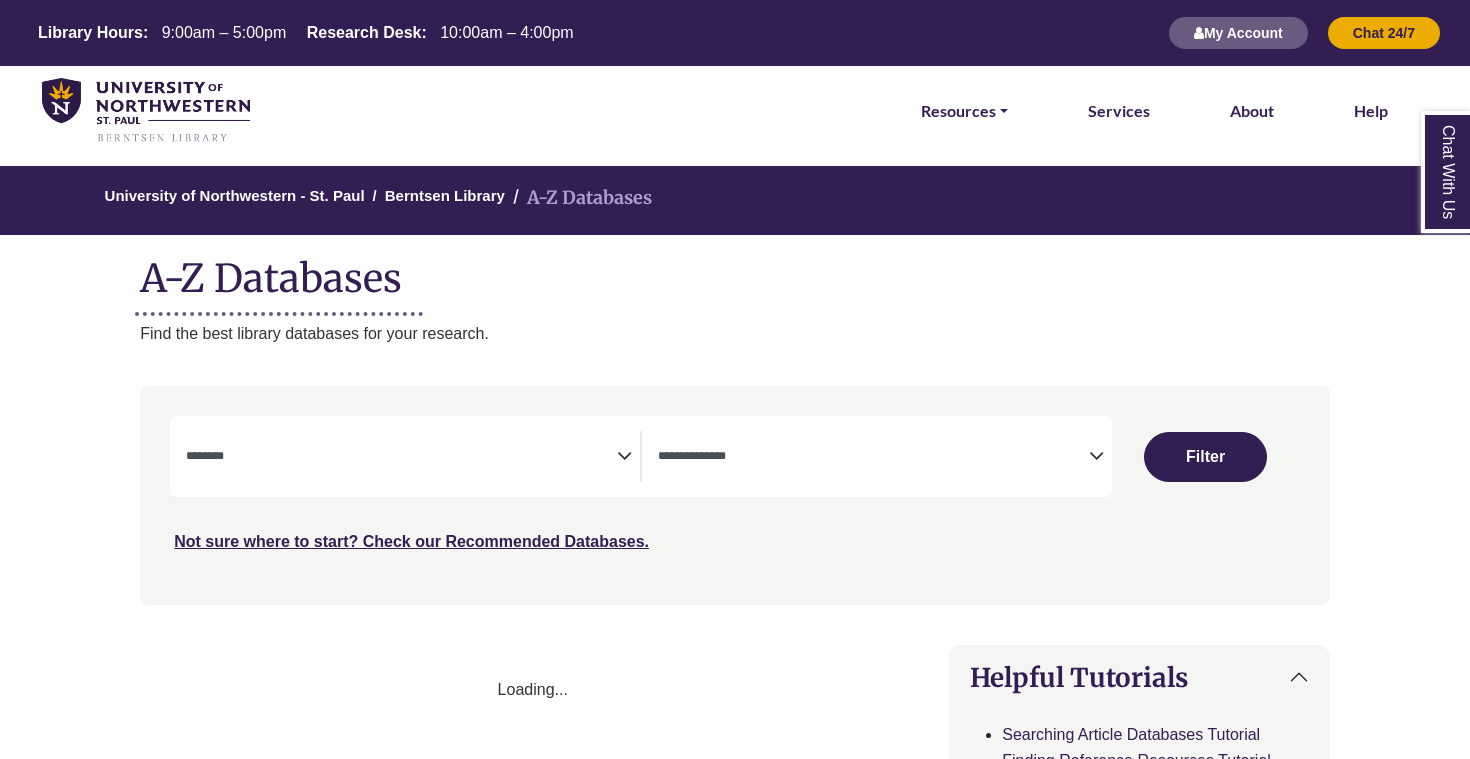 select 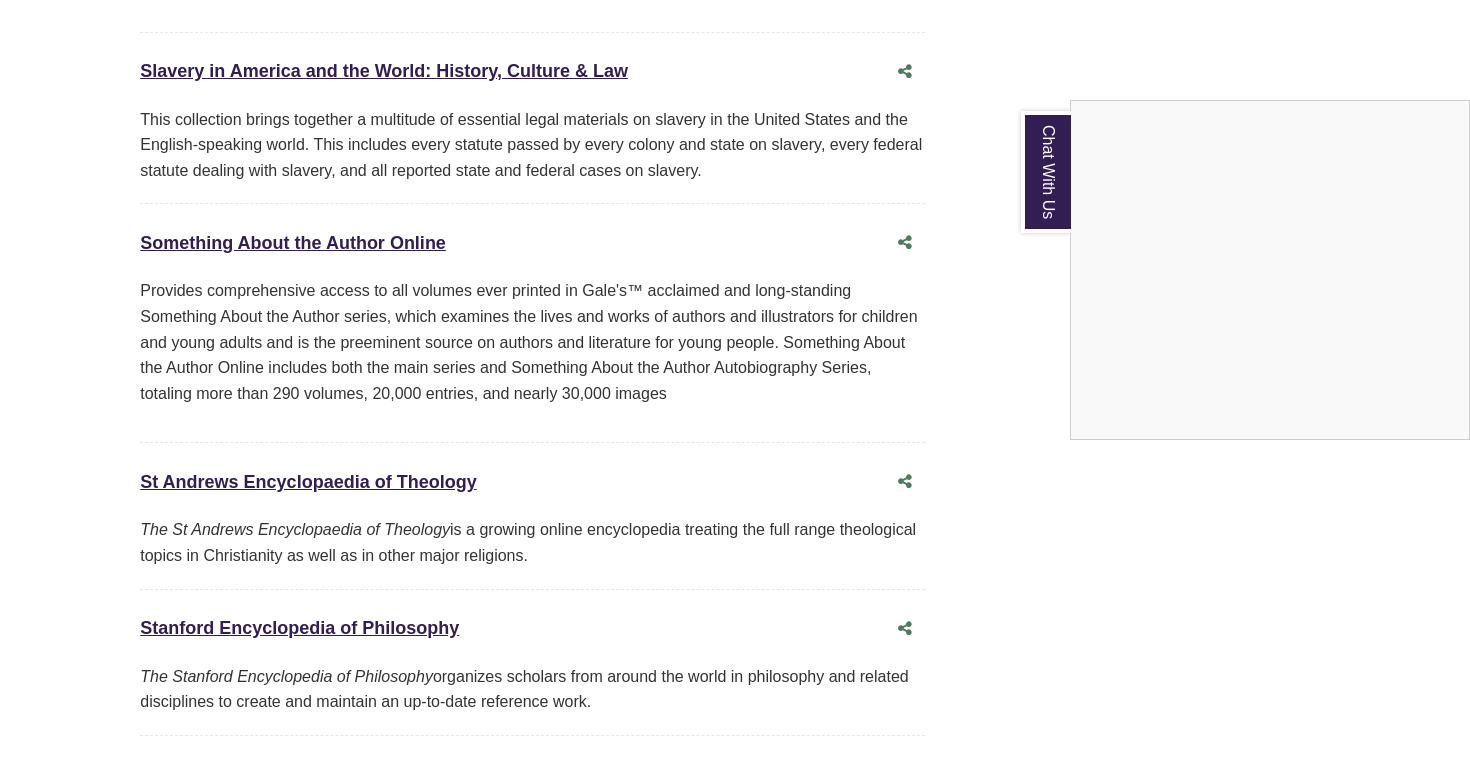 scroll, scrollTop: 16465, scrollLeft: 0, axis: vertical 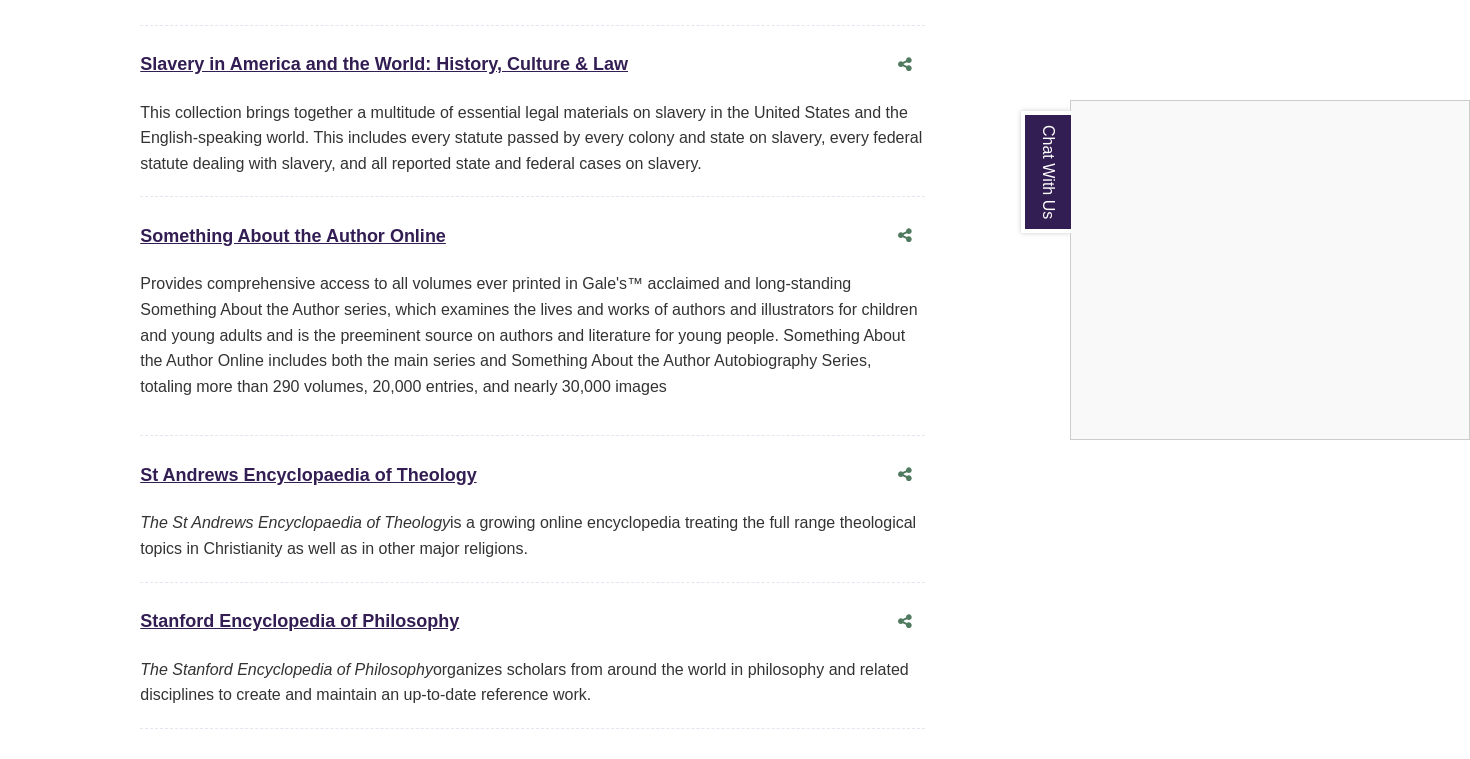 click at bounding box center [735, 379] 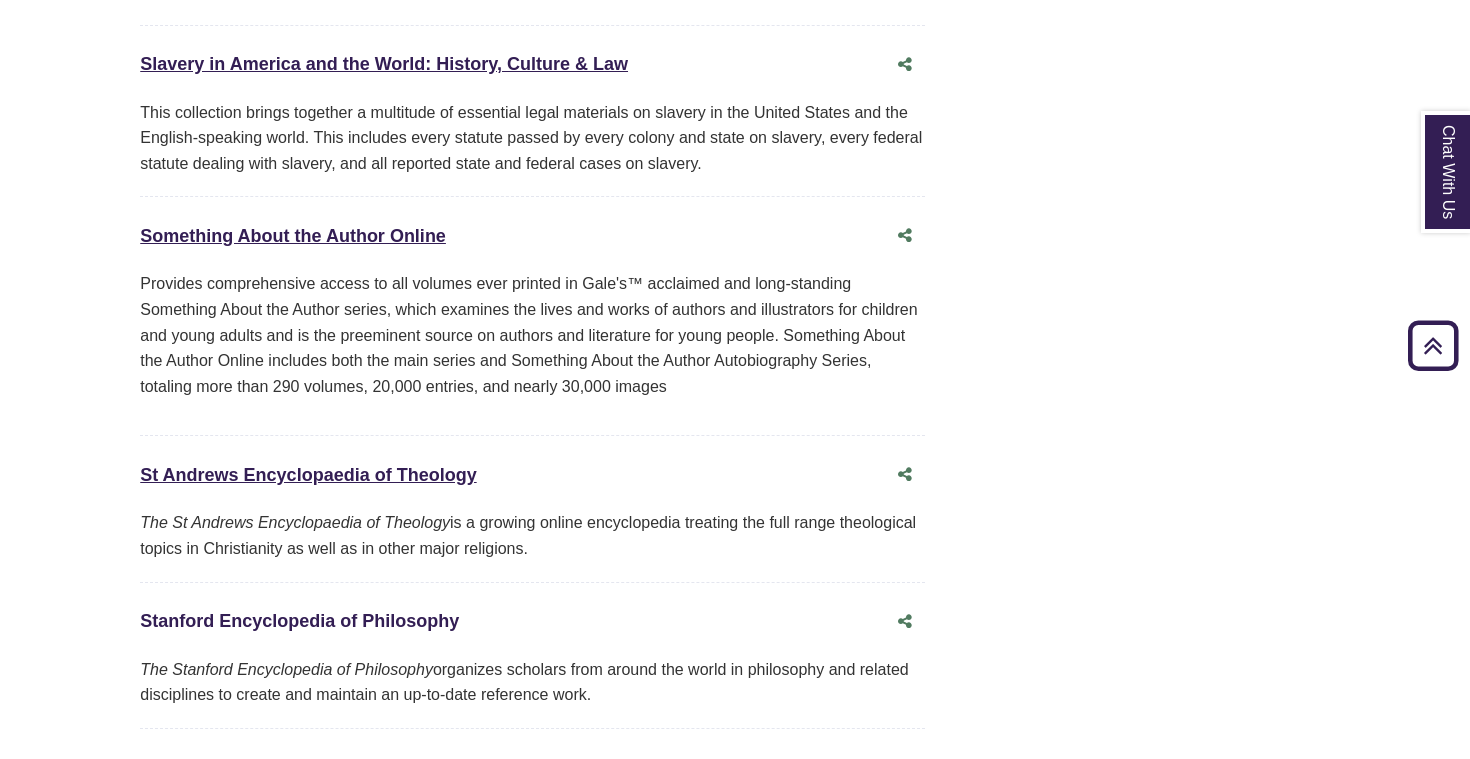 click on "Stanford Encyclopedia of Philosophy This link opens in a new window" at bounding box center (299, 621) 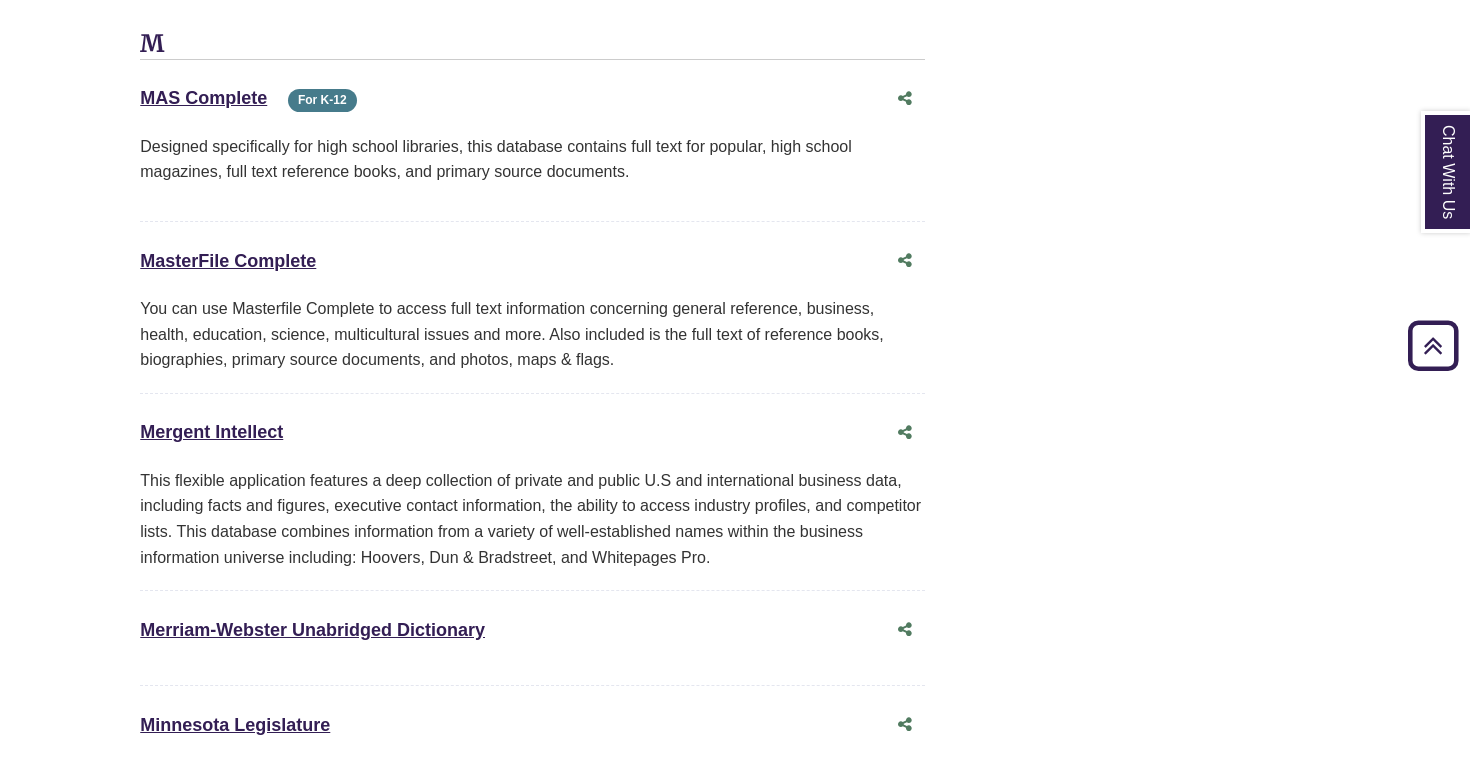 scroll, scrollTop: 10637, scrollLeft: 0, axis: vertical 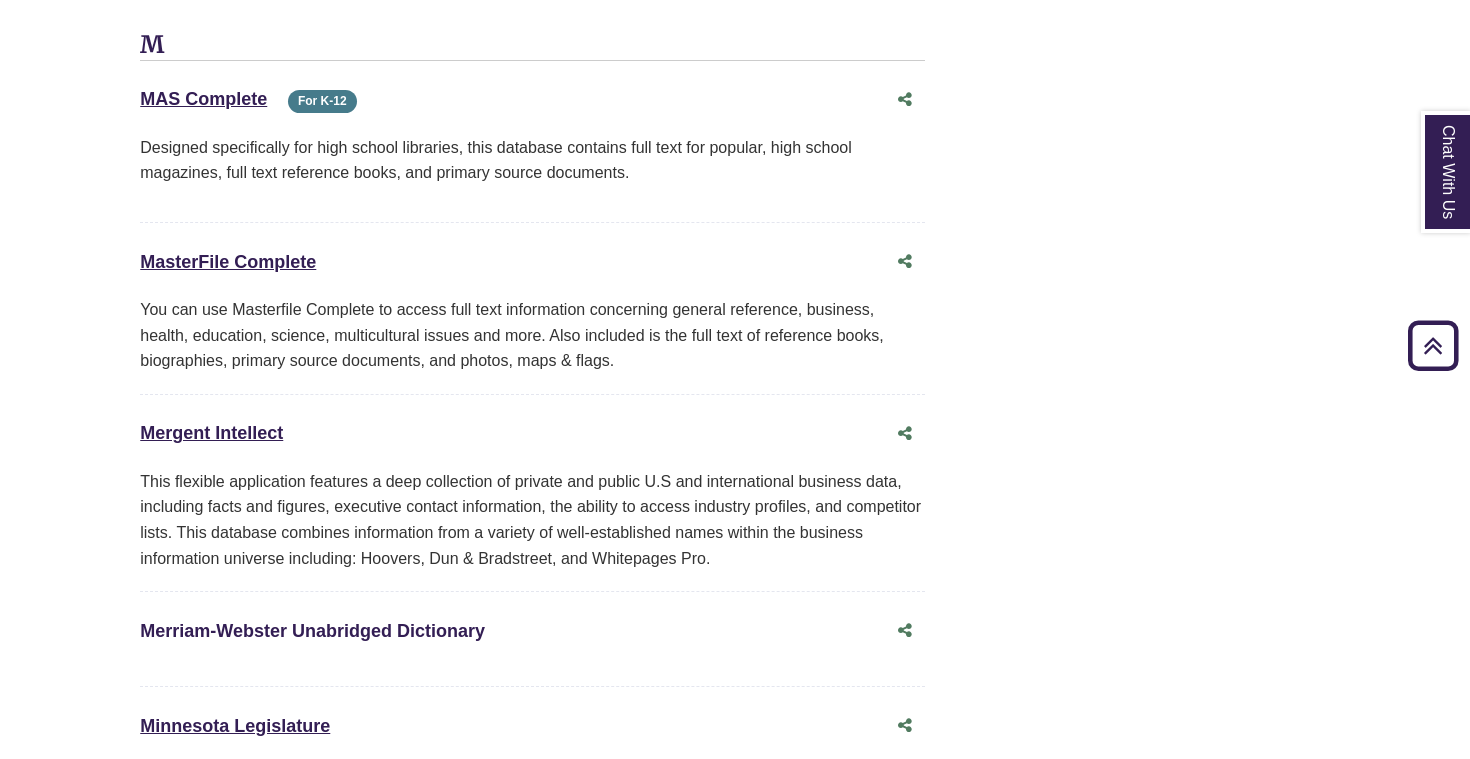 click on "Merriam-Webster Unabridged Dictionary This link opens in a new window" at bounding box center [312, 631] 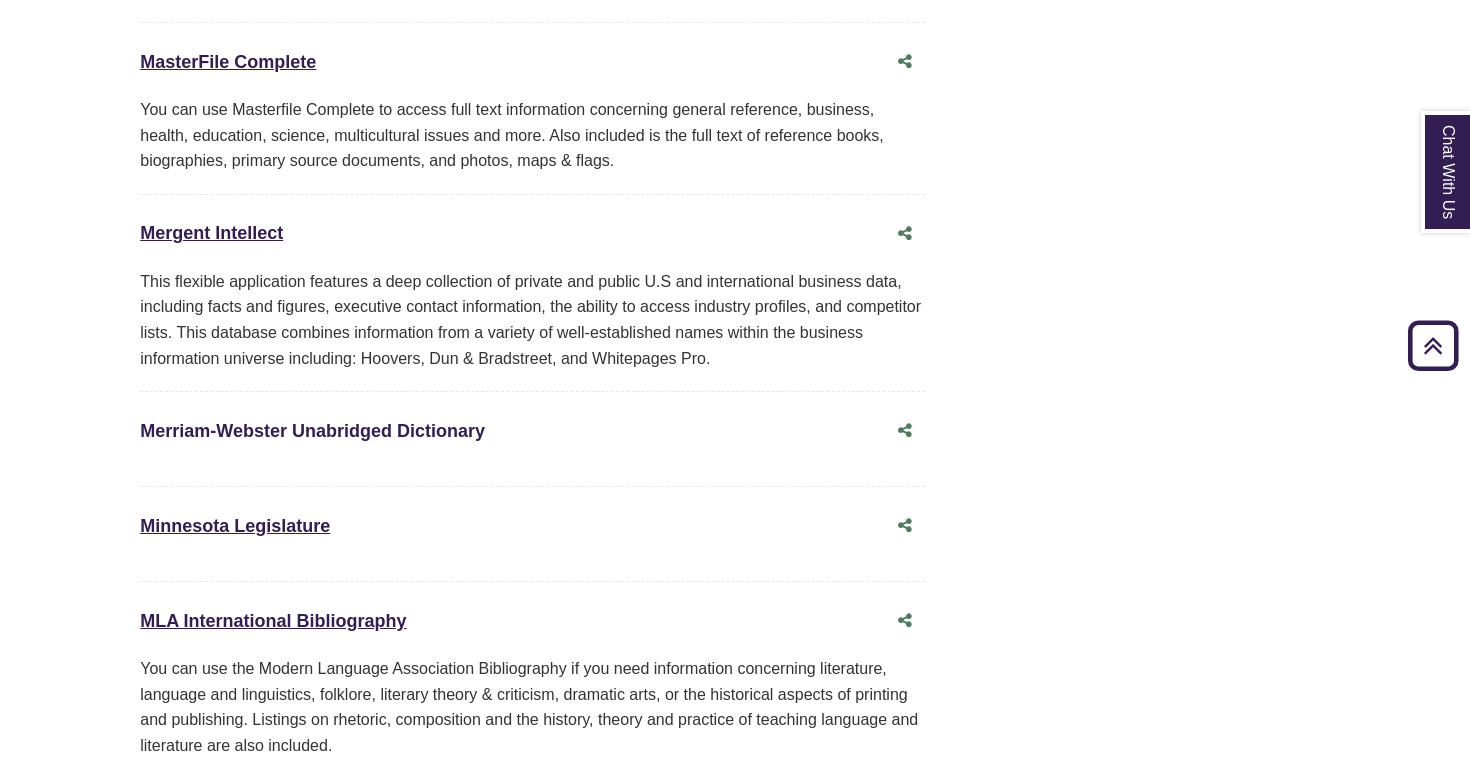scroll, scrollTop: 10839, scrollLeft: 0, axis: vertical 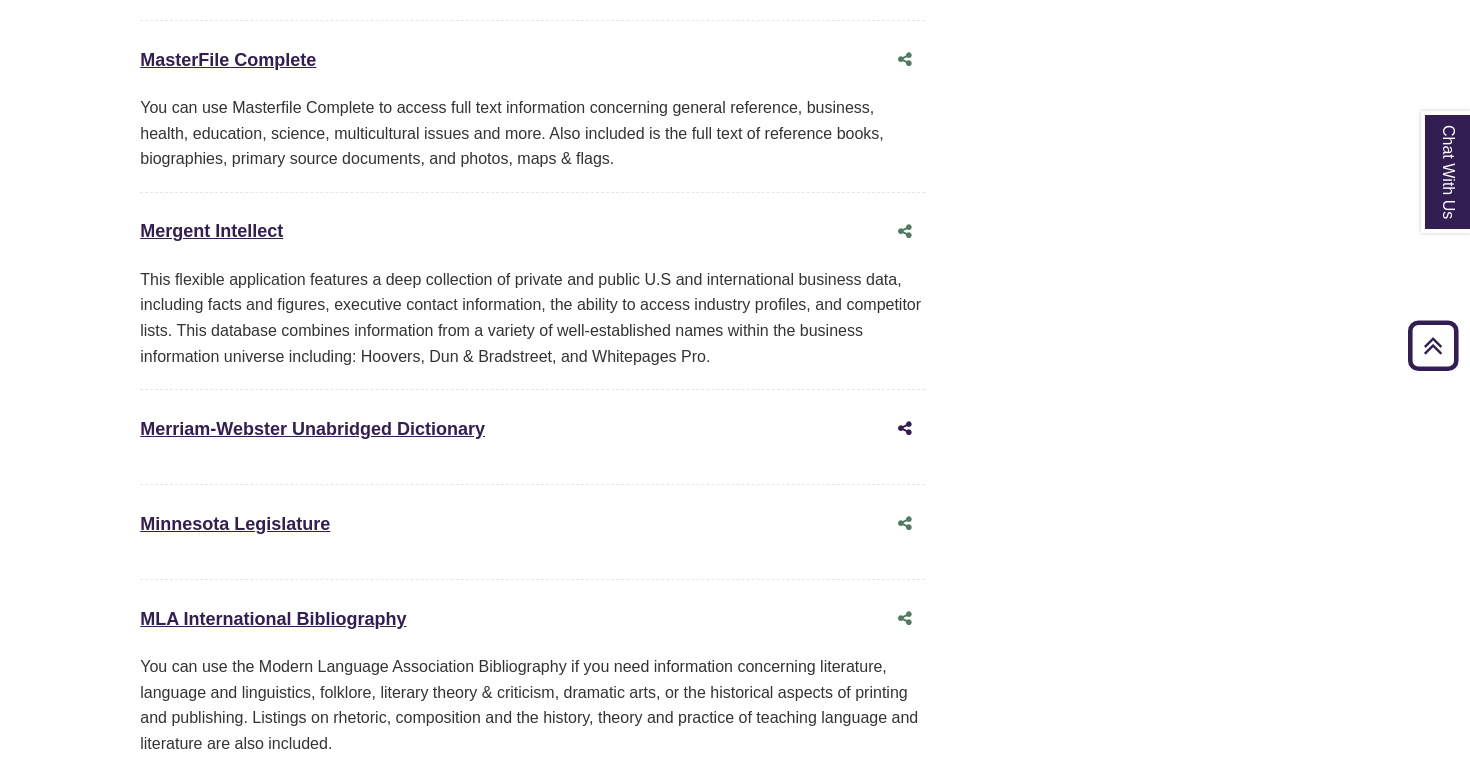 click at bounding box center (905, 428) 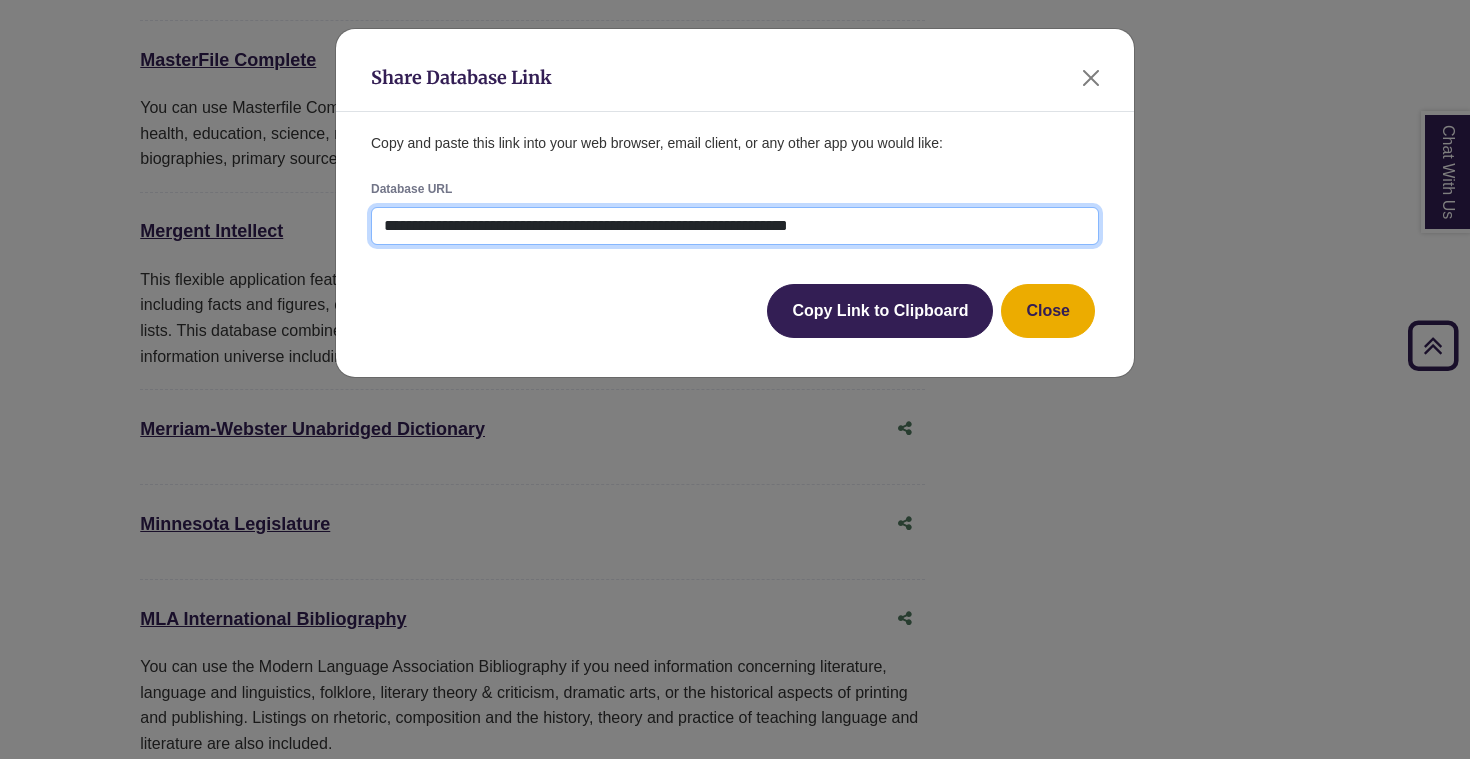 click on "**********" at bounding box center (735, 226) 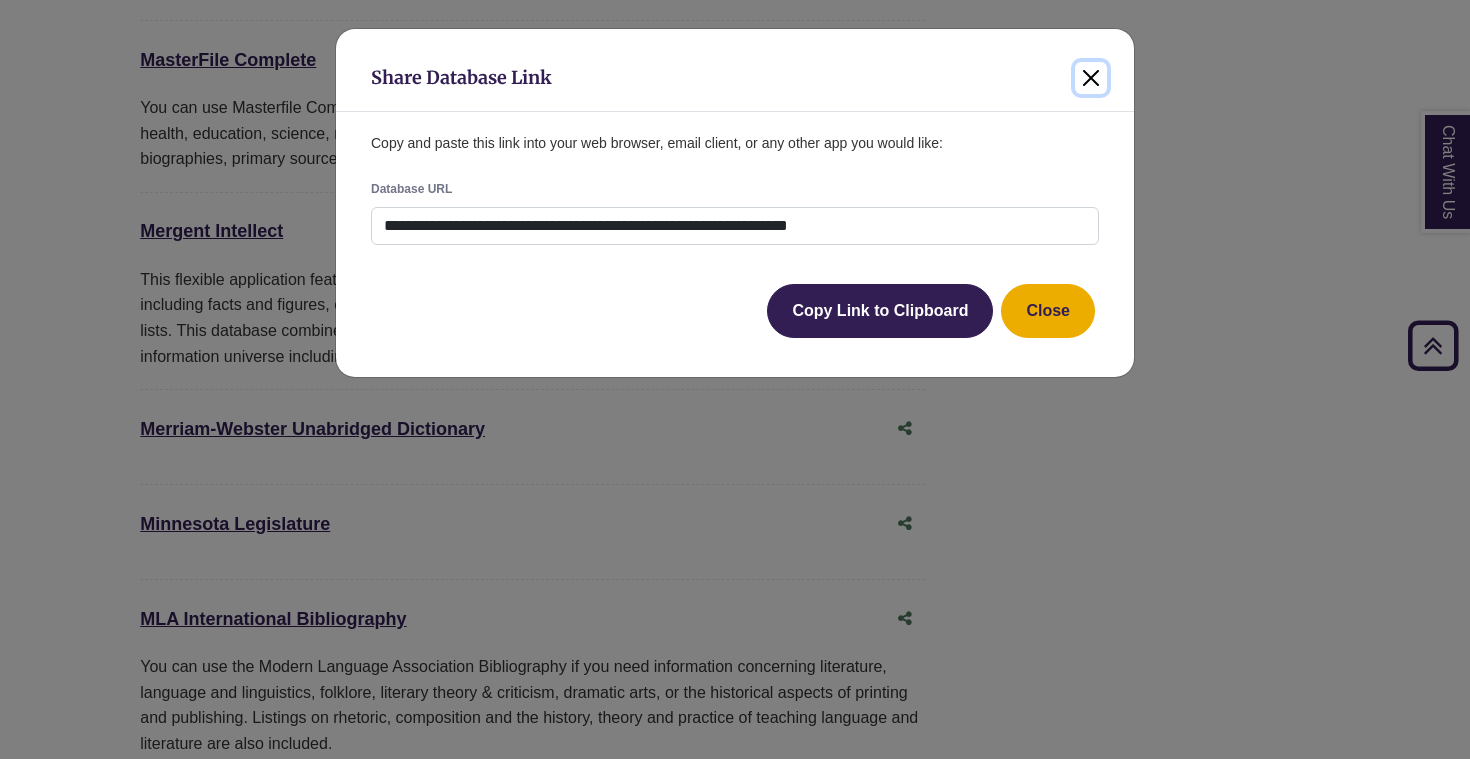 click at bounding box center (1091, 78) 